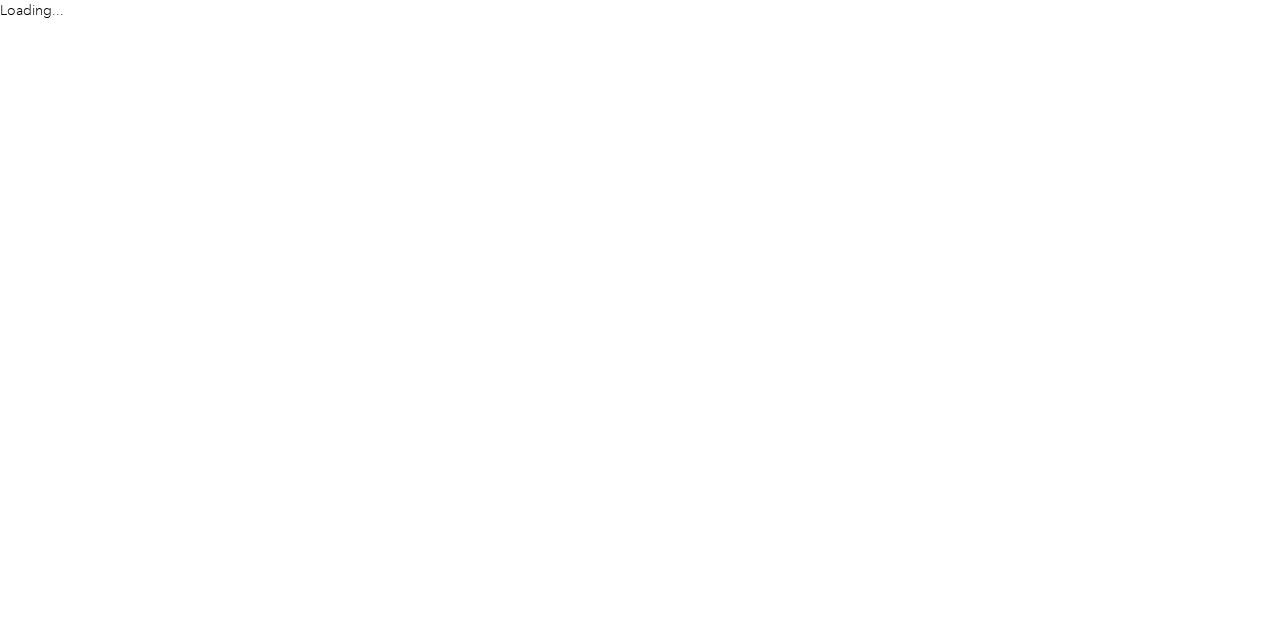 scroll, scrollTop: 0, scrollLeft: 0, axis: both 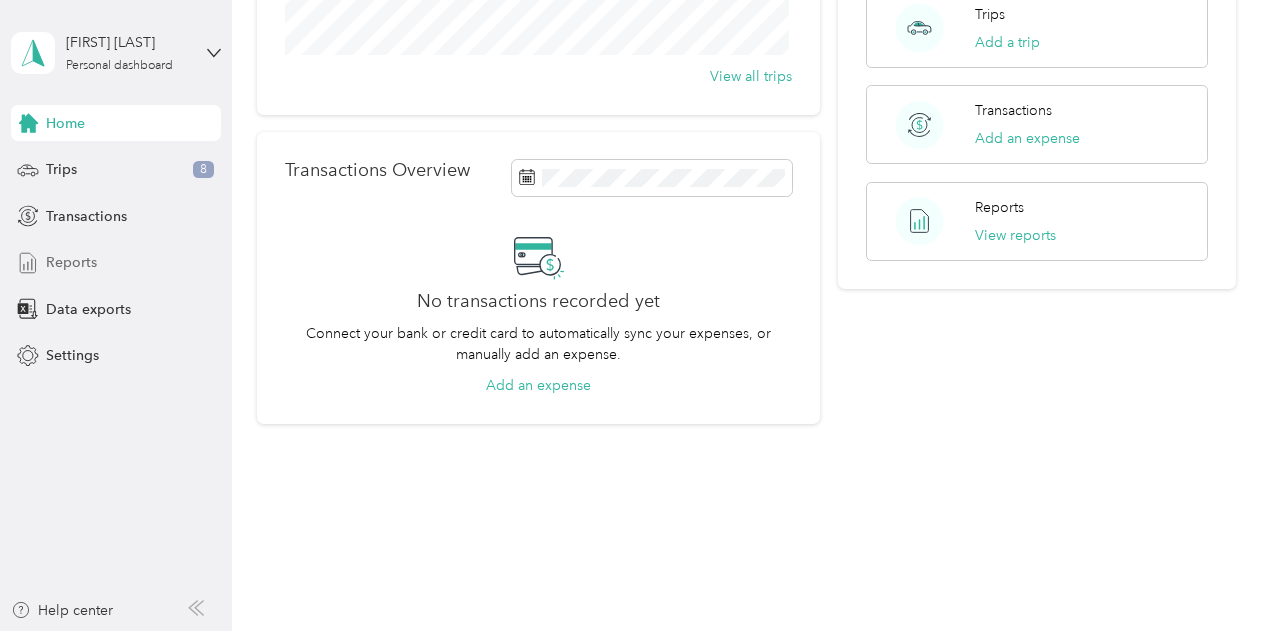 click on "Reports" at bounding box center [71, 262] 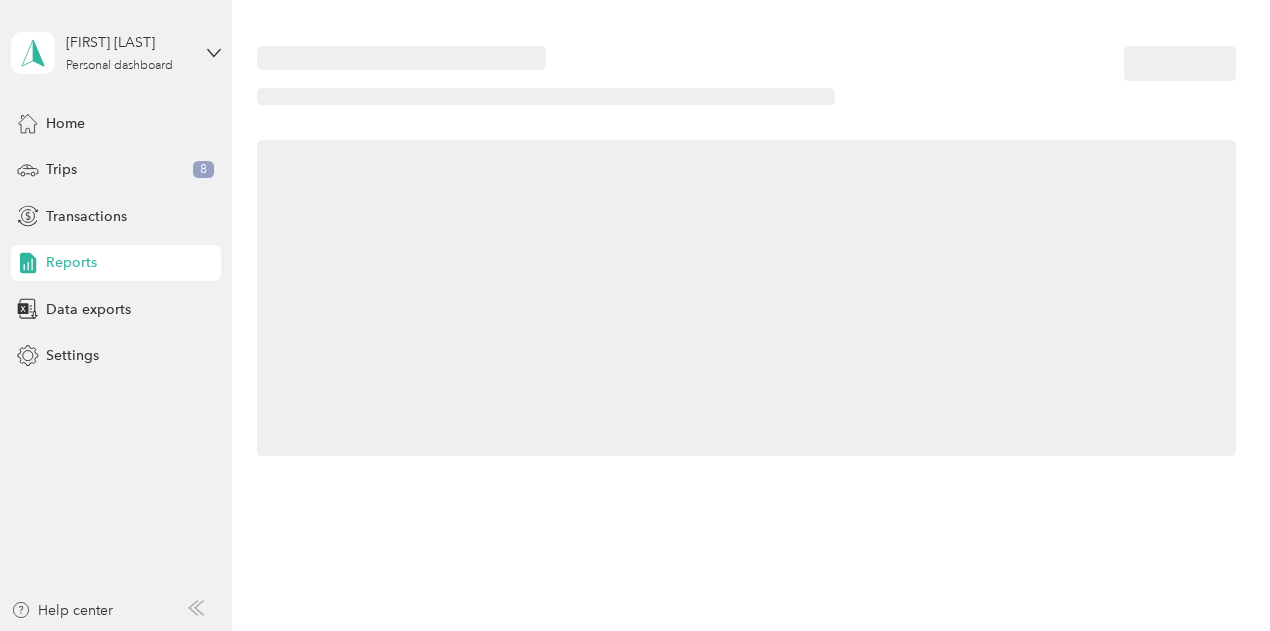scroll, scrollTop: 0, scrollLeft: 0, axis: both 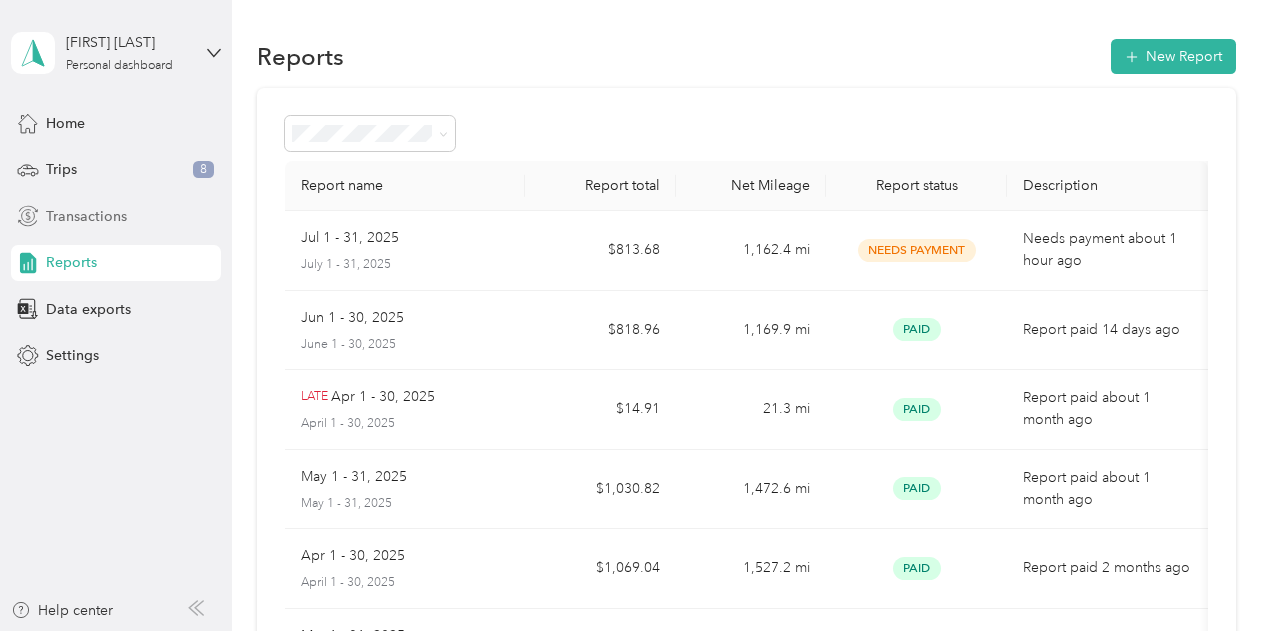 click on "Transactions" at bounding box center (86, 216) 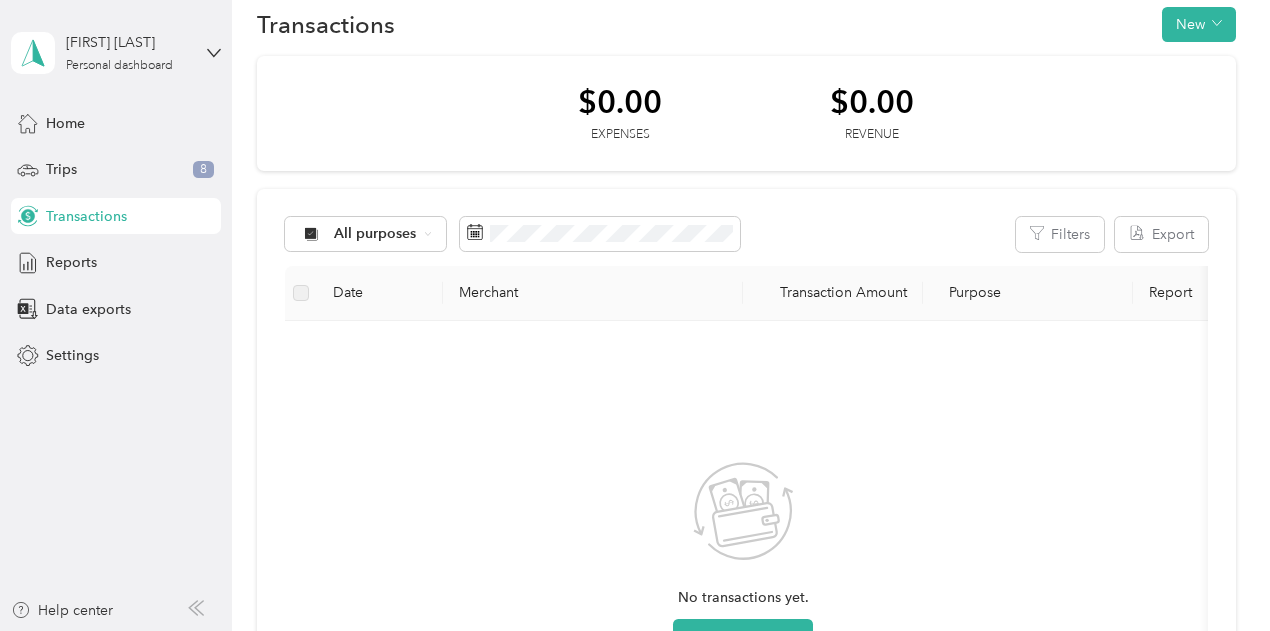 scroll, scrollTop: 0, scrollLeft: 0, axis: both 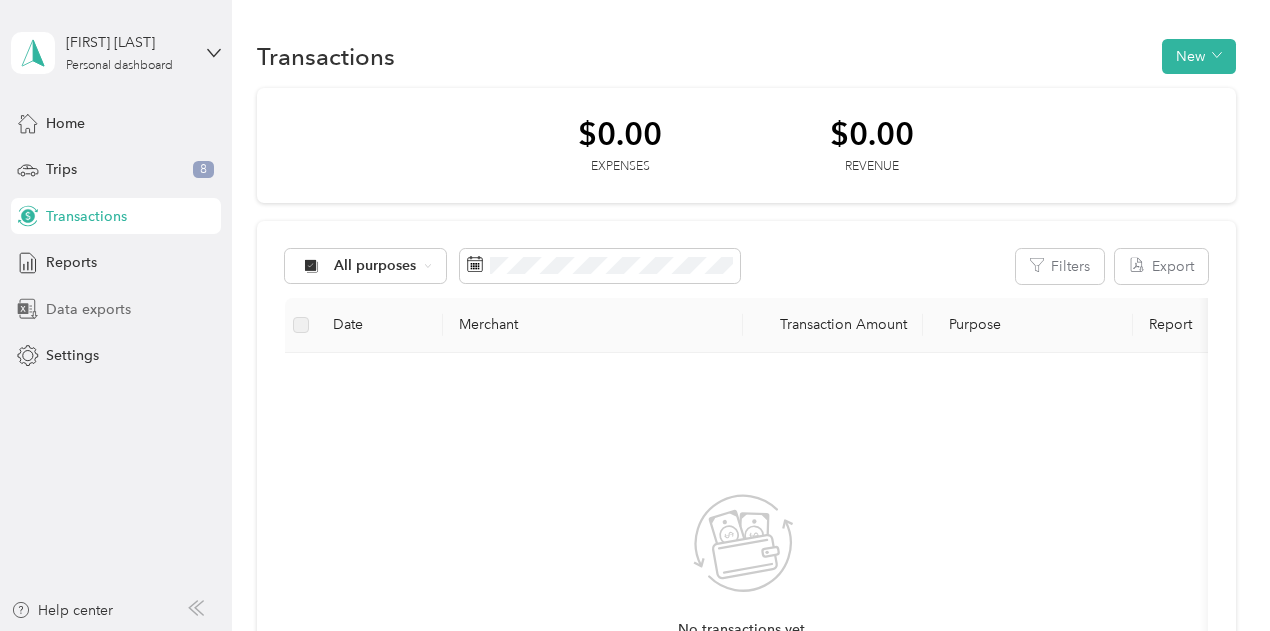 click on "Data exports" at bounding box center [88, 309] 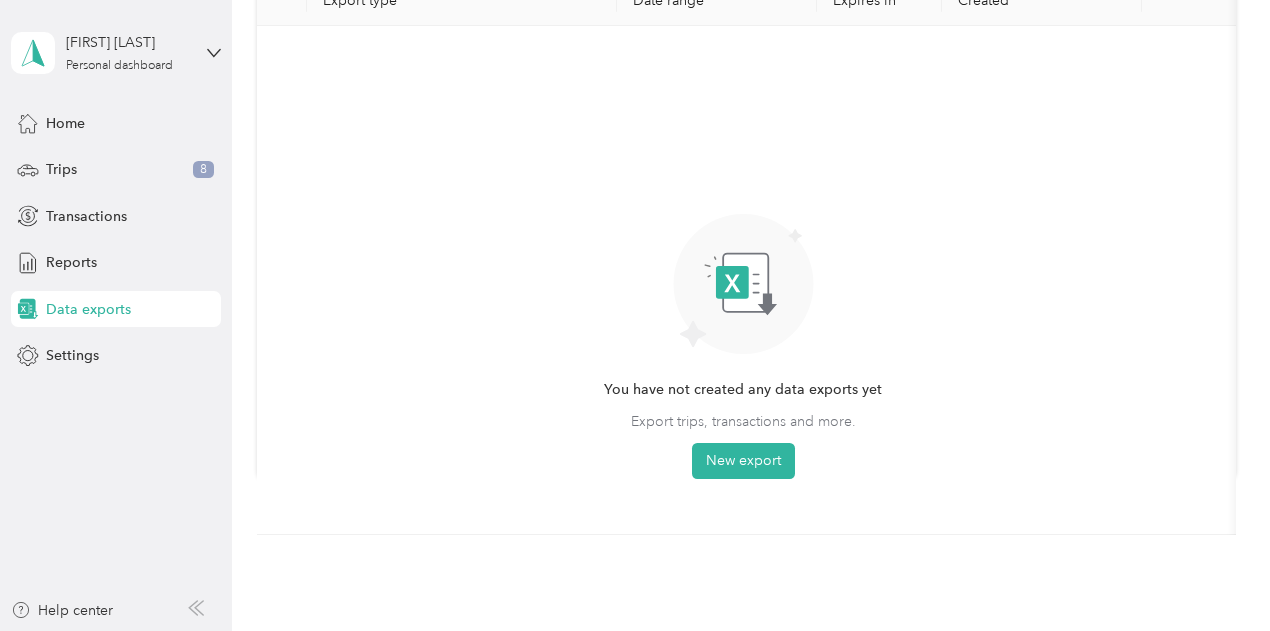 scroll, scrollTop: 0, scrollLeft: 0, axis: both 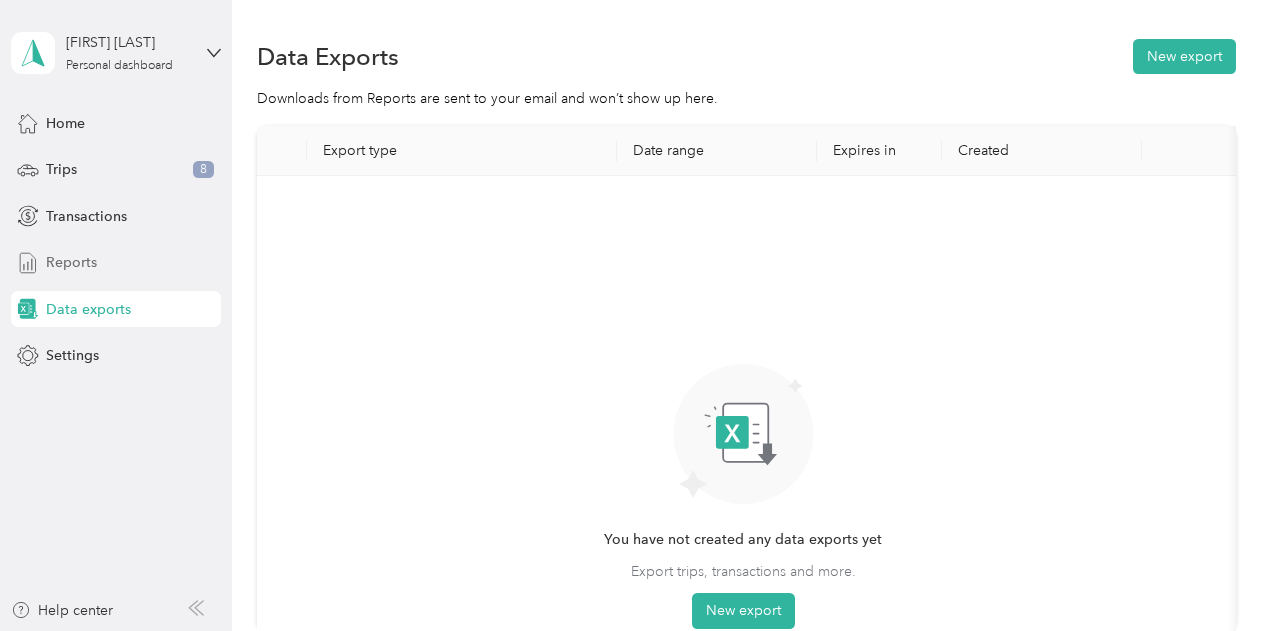 click on "Reports" at bounding box center (71, 262) 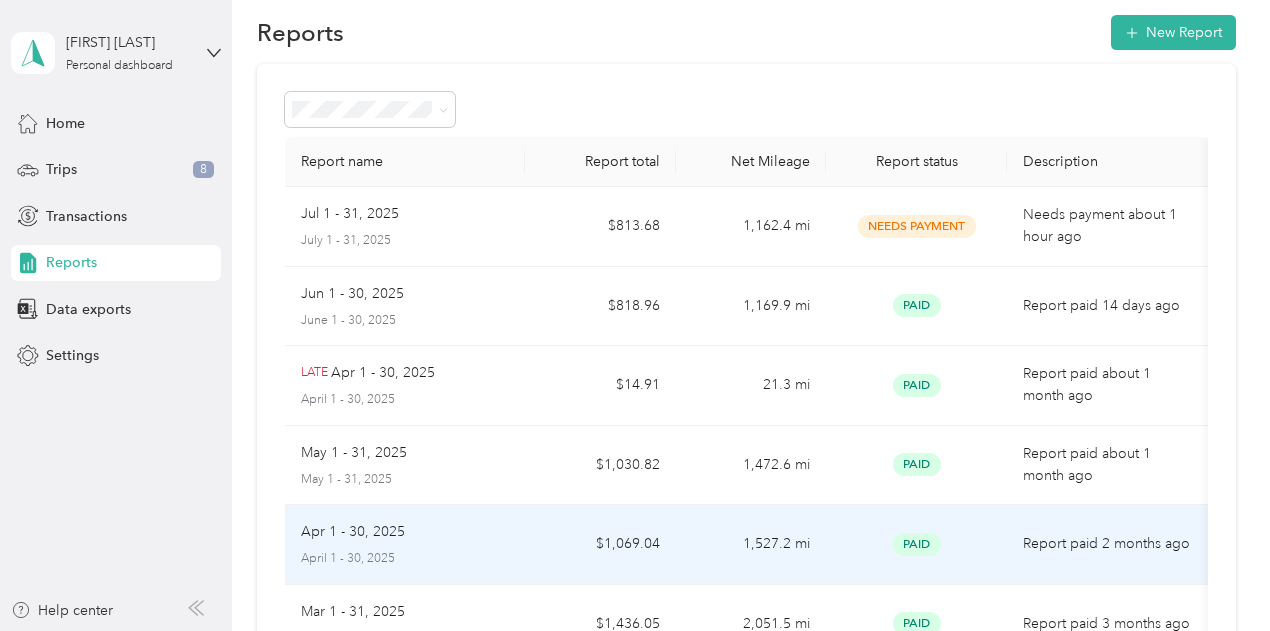 scroll, scrollTop: 0, scrollLeft: 0, axis: both 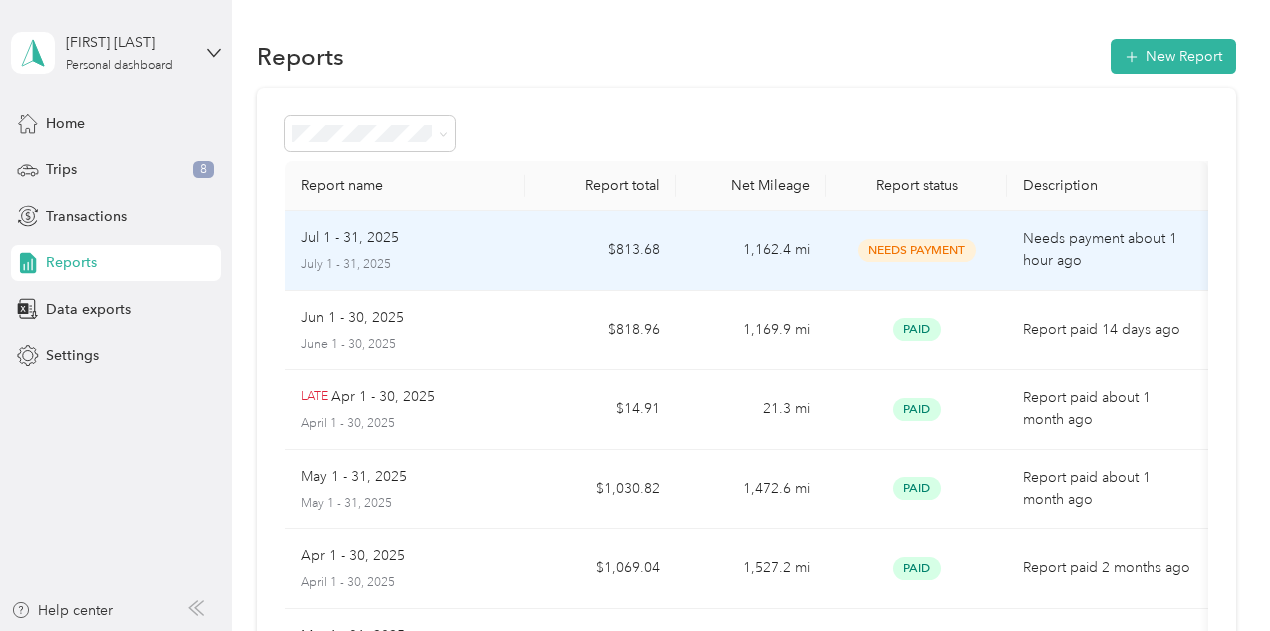 click on "1,162.4 mi" at bounding box center [751, 251] 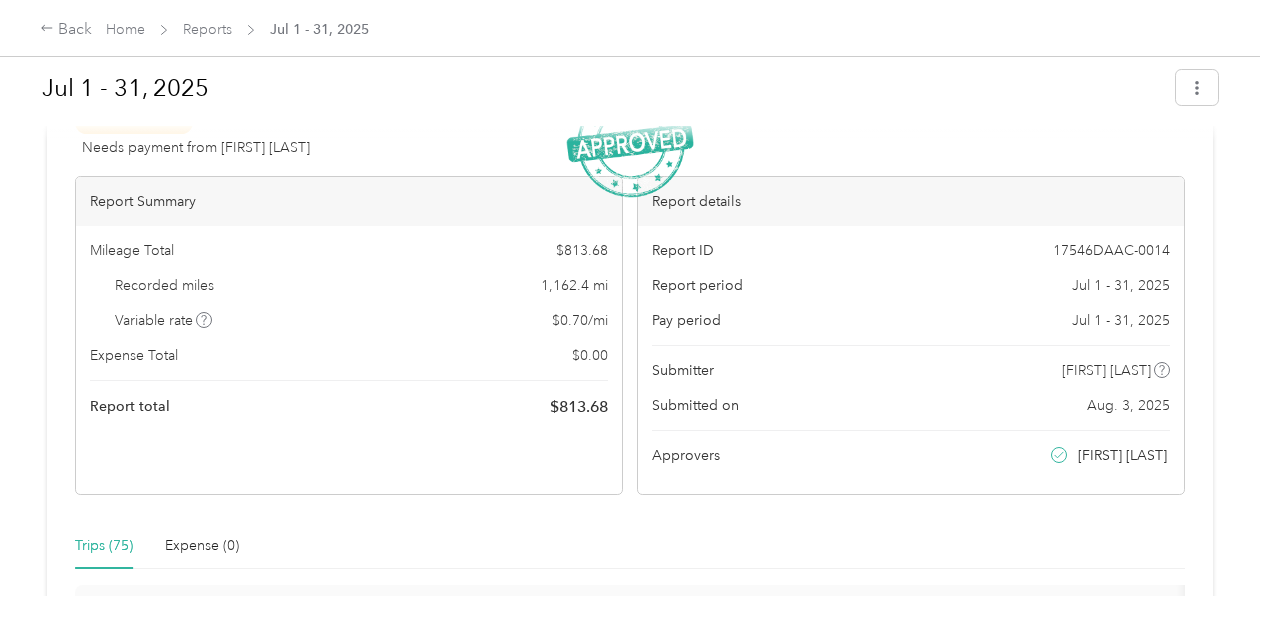 scroll, scrollTop: 0, scrollLeft: 0, axis: both 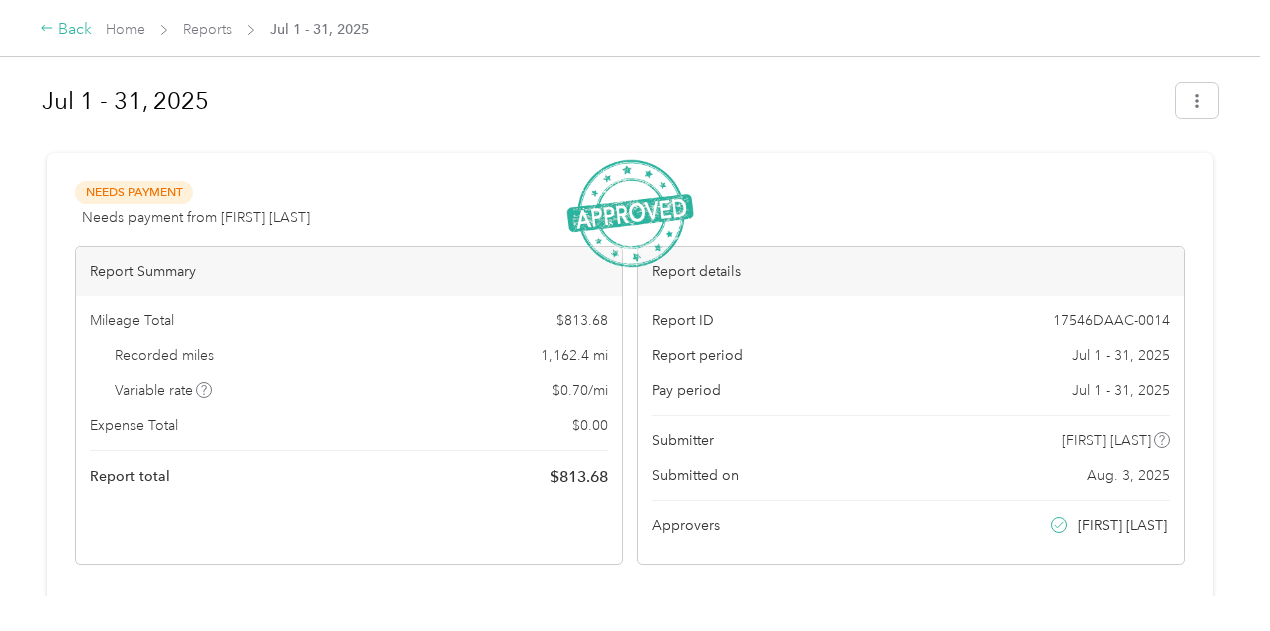 click on "Back" at bounding box center [66, 30] 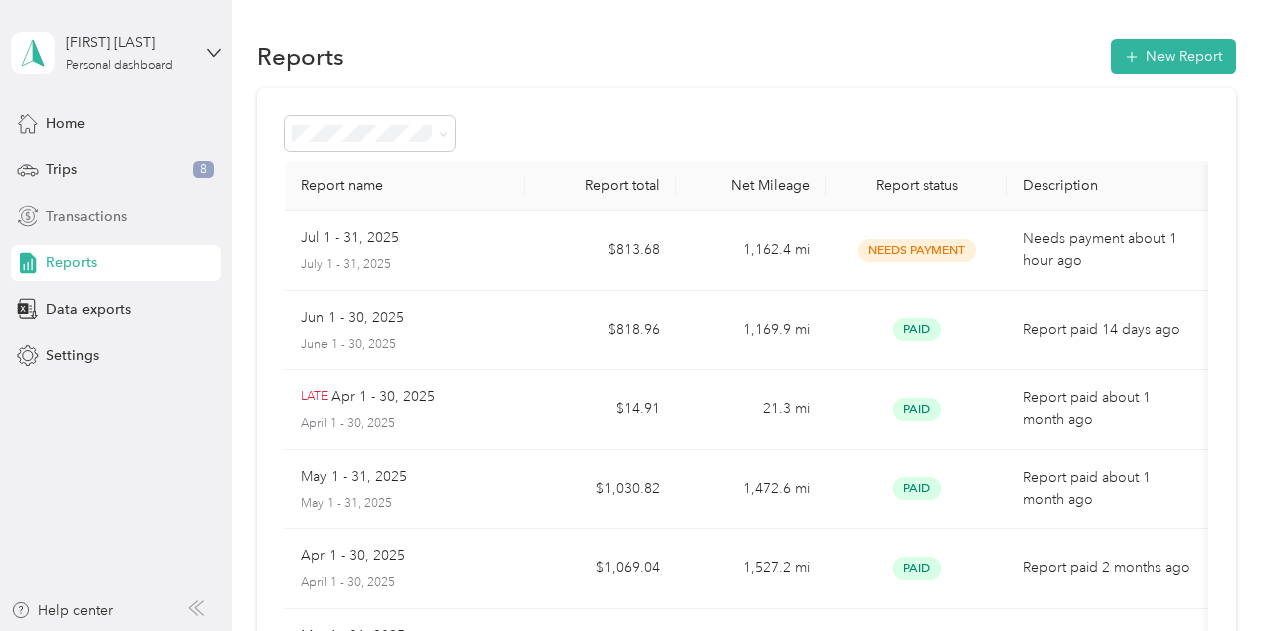 click on "Transactions" at bounding box center (116, 216) 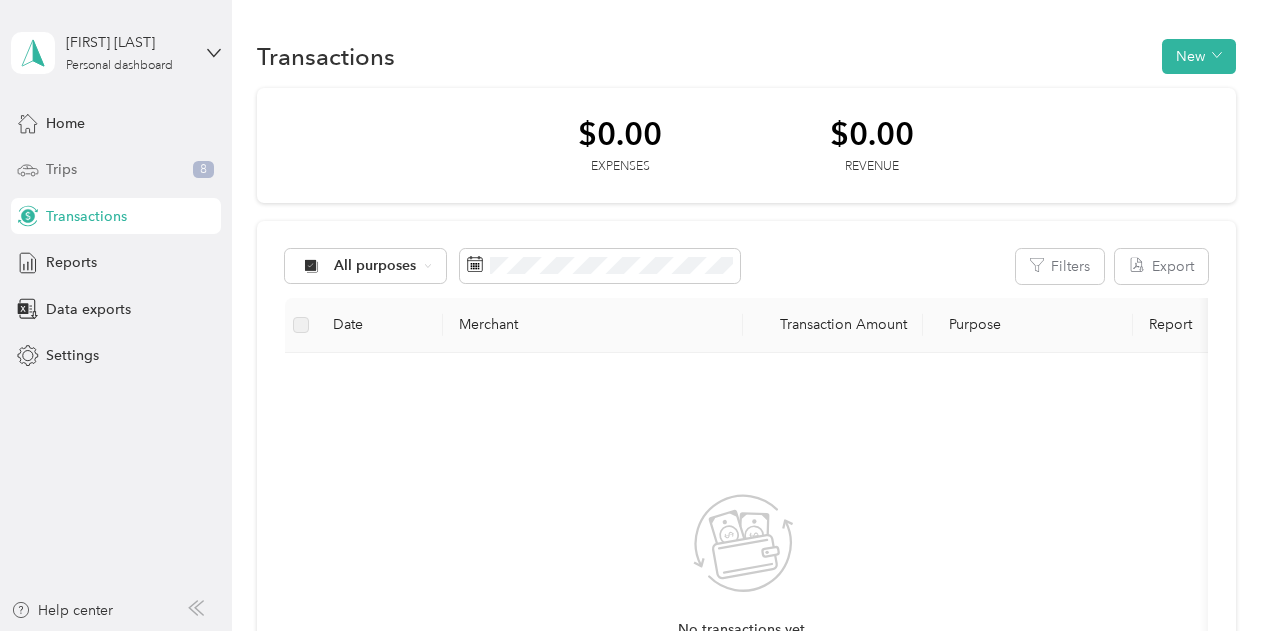 click on "Trips 8" at bounding box center [116, 170] 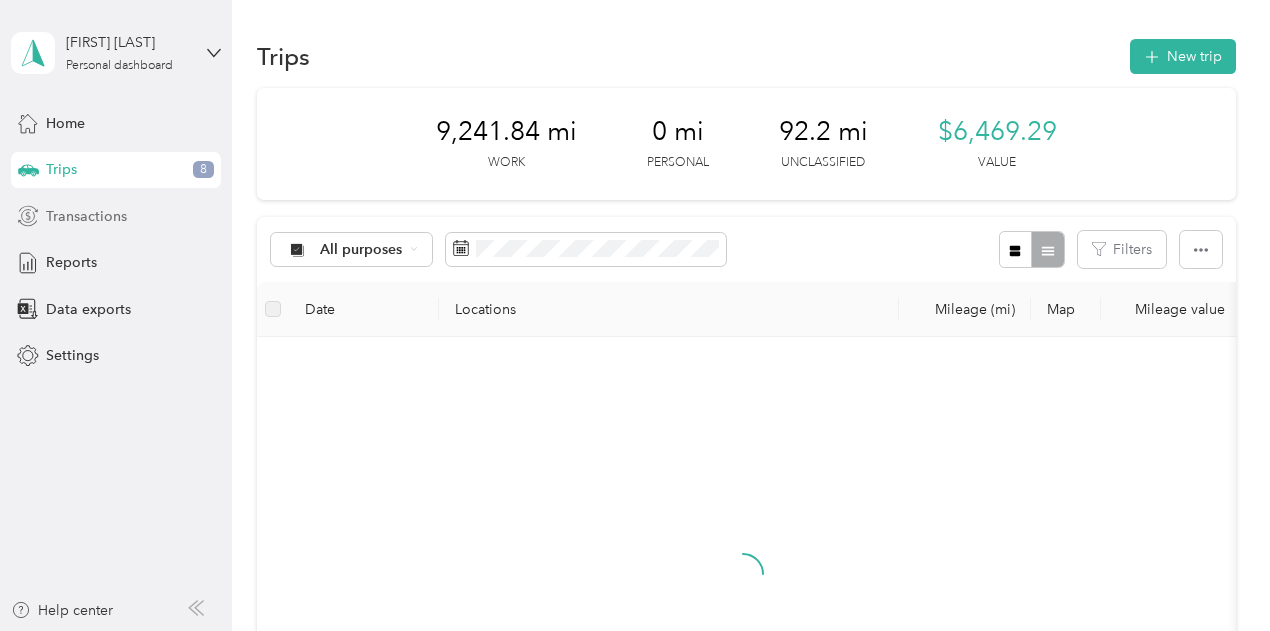 click on "Transactions" at bounding box center [86, 216] 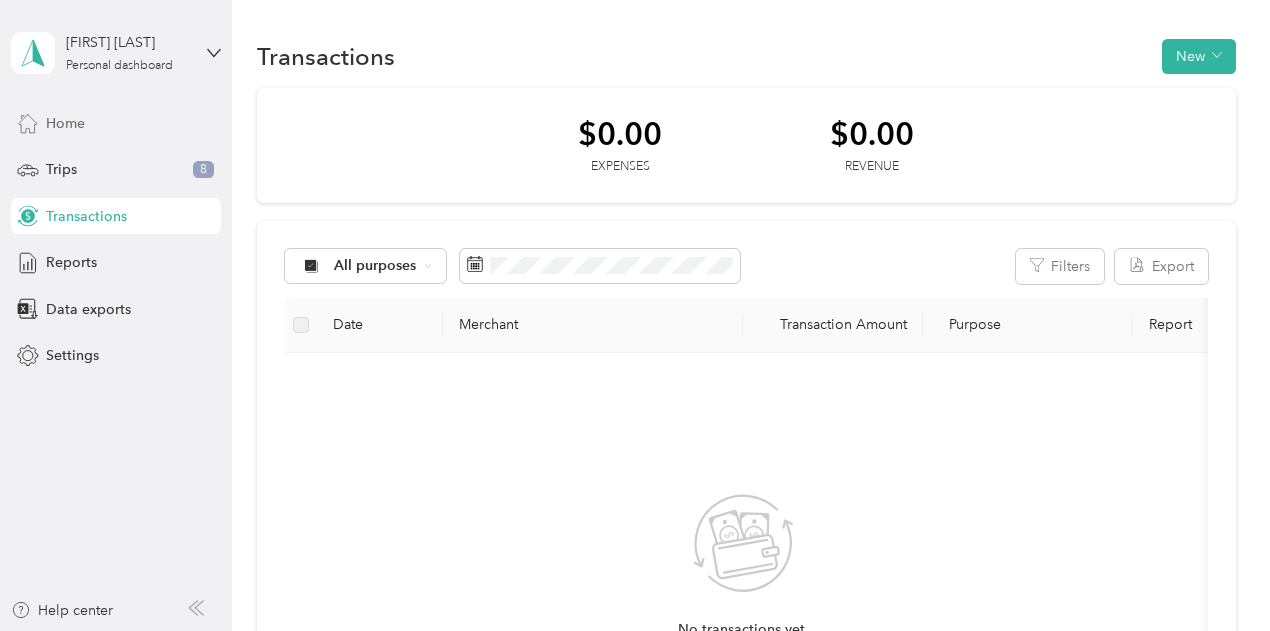 click on "Home" at bounding box center (65, 123) 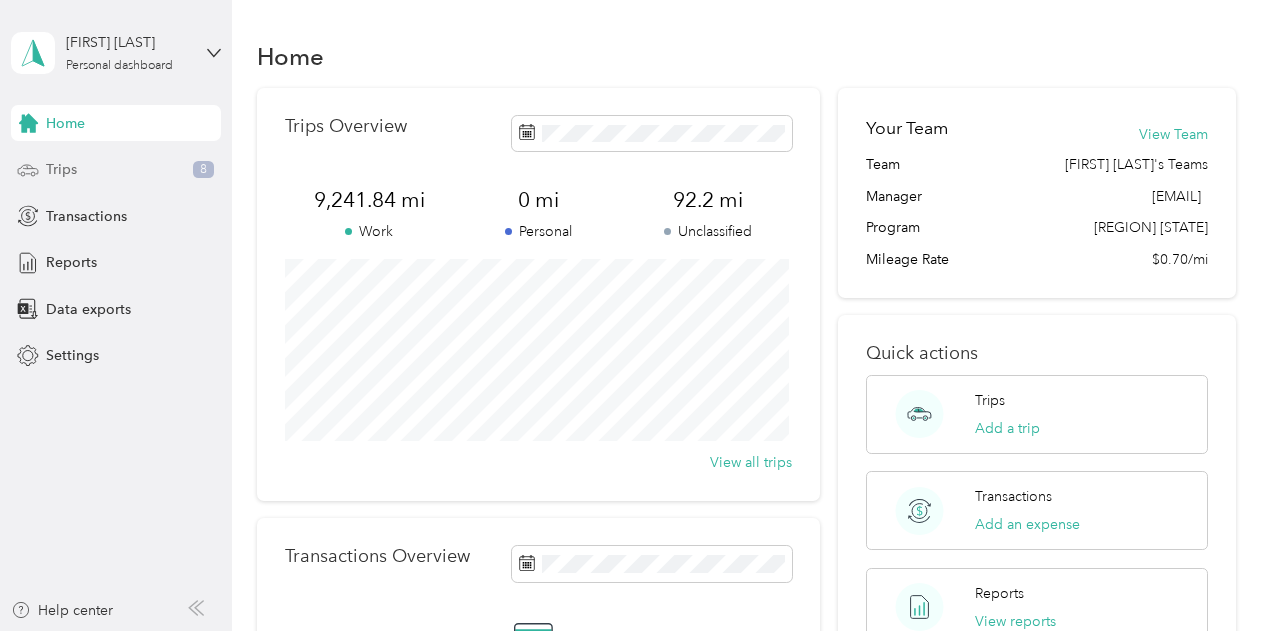 click on "Trips" at bounding box center [61, 169] 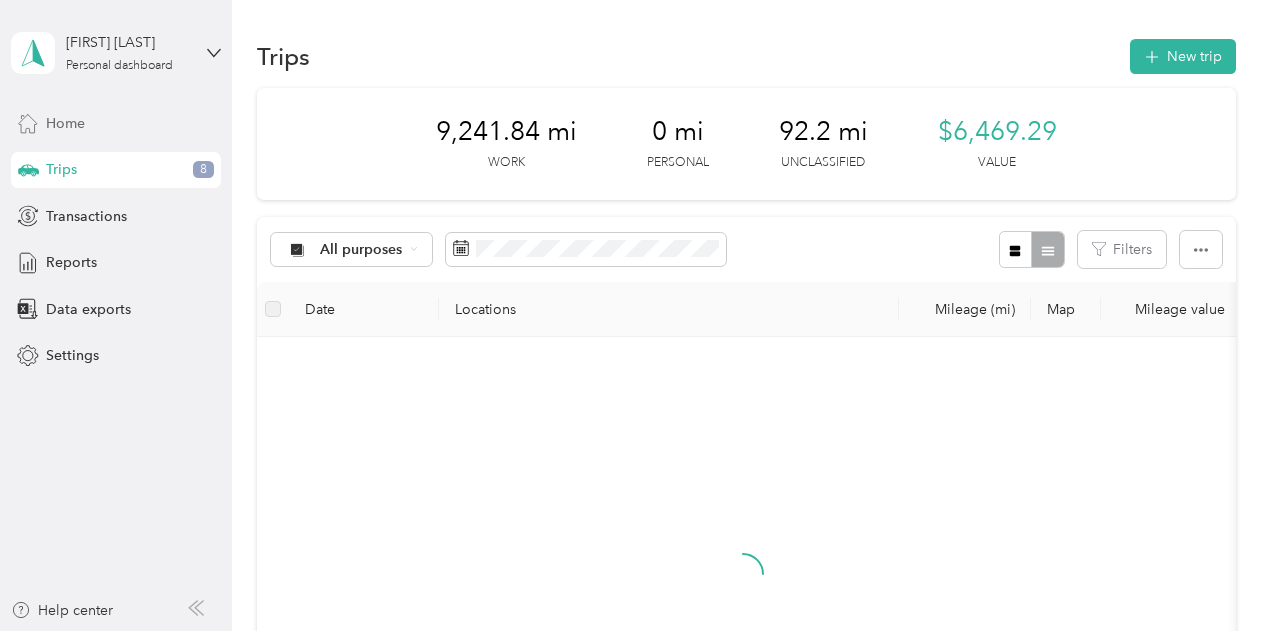 click on "Home" at bounding box center [116, 123] 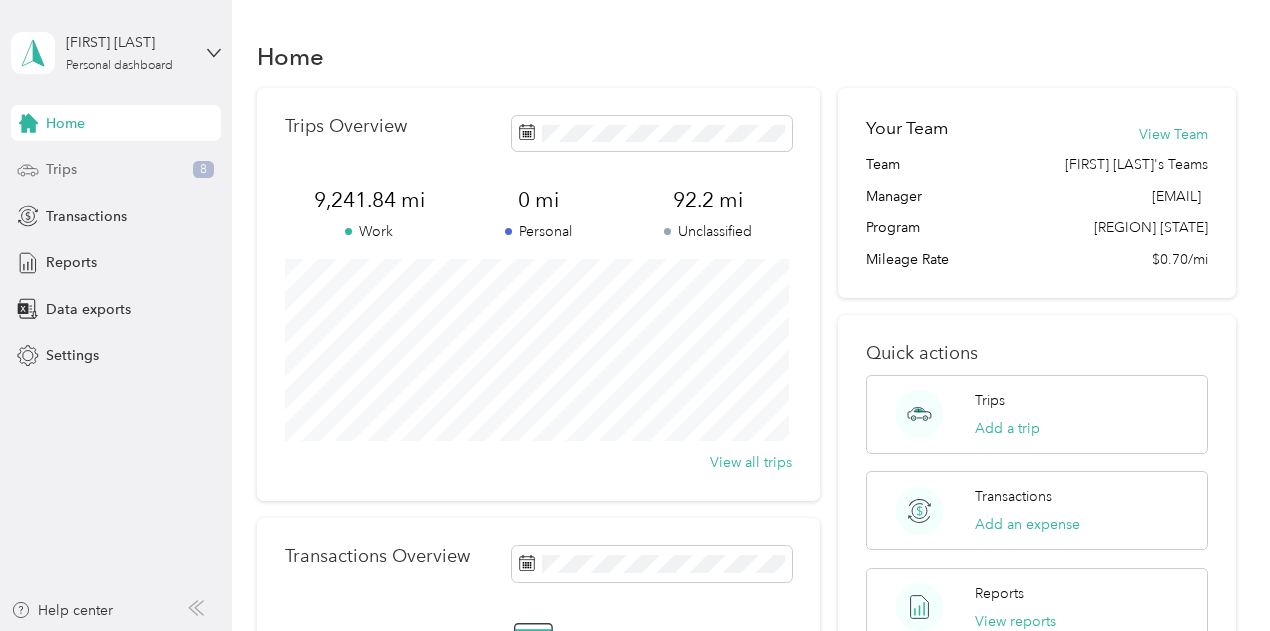 click on "Trips 8" at bounding box center [116, 170] 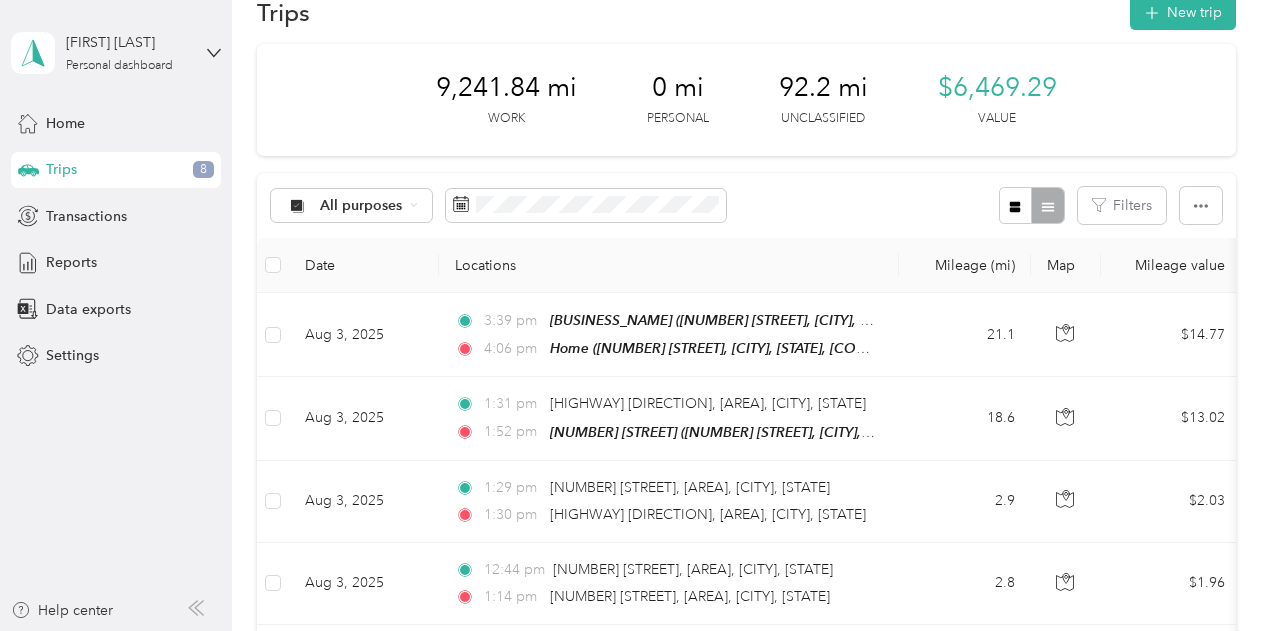 scroll, scrollTop: 0, scrollLeft: 0, axis: both 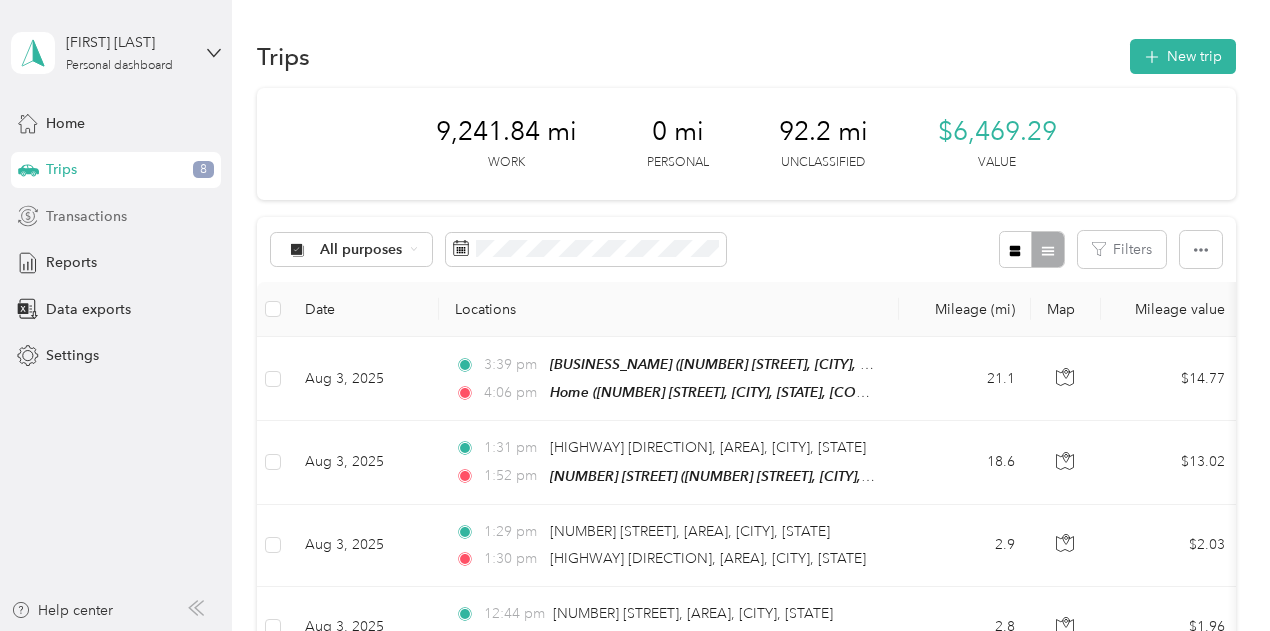 click on "Transactions" at bounding box center (86, 216) 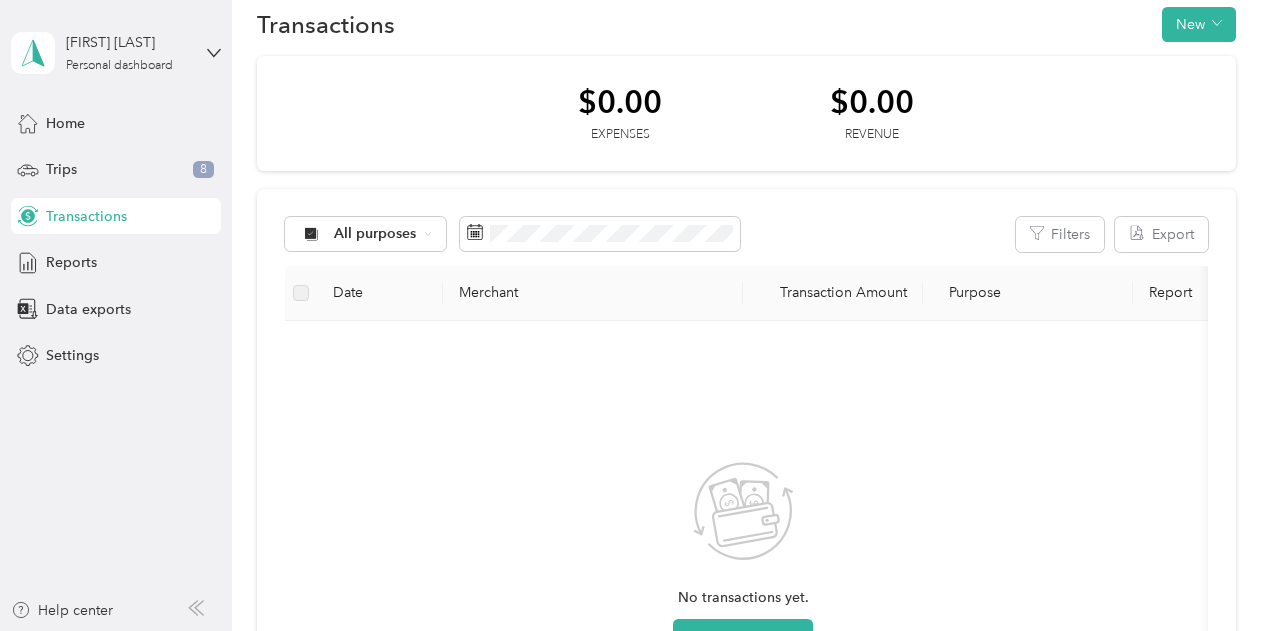 scroll, scrollTop: 0, scrollLeft: 0, axis: both 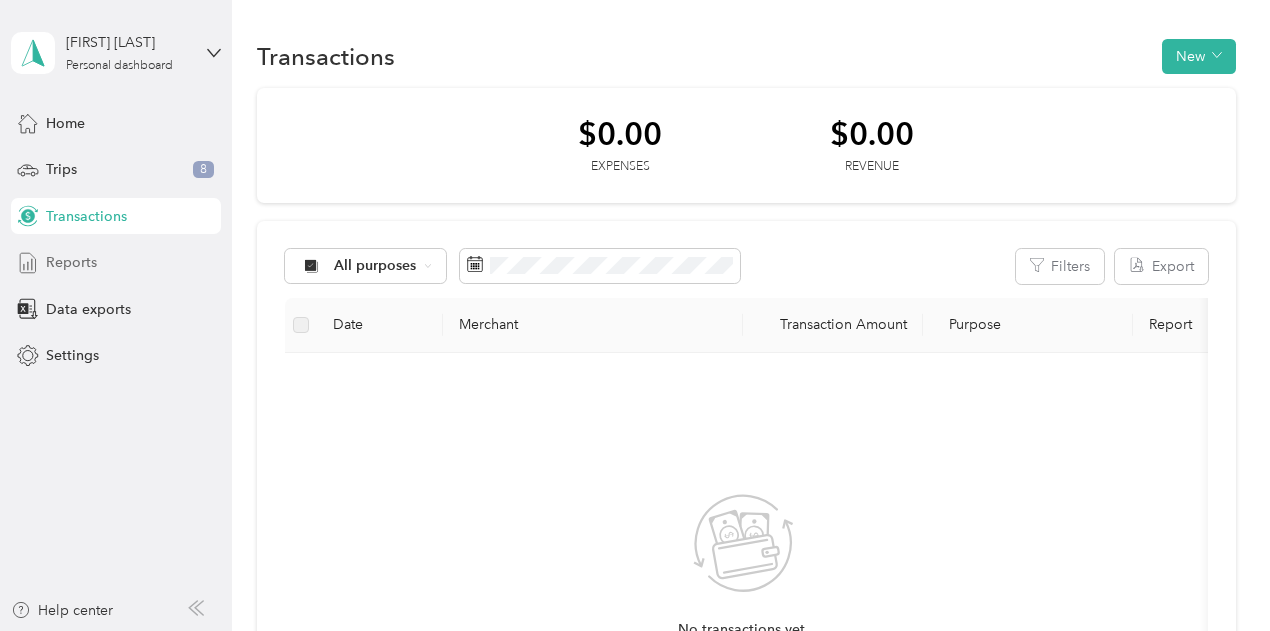 click on "Reports" at bounding box center [71, 262] 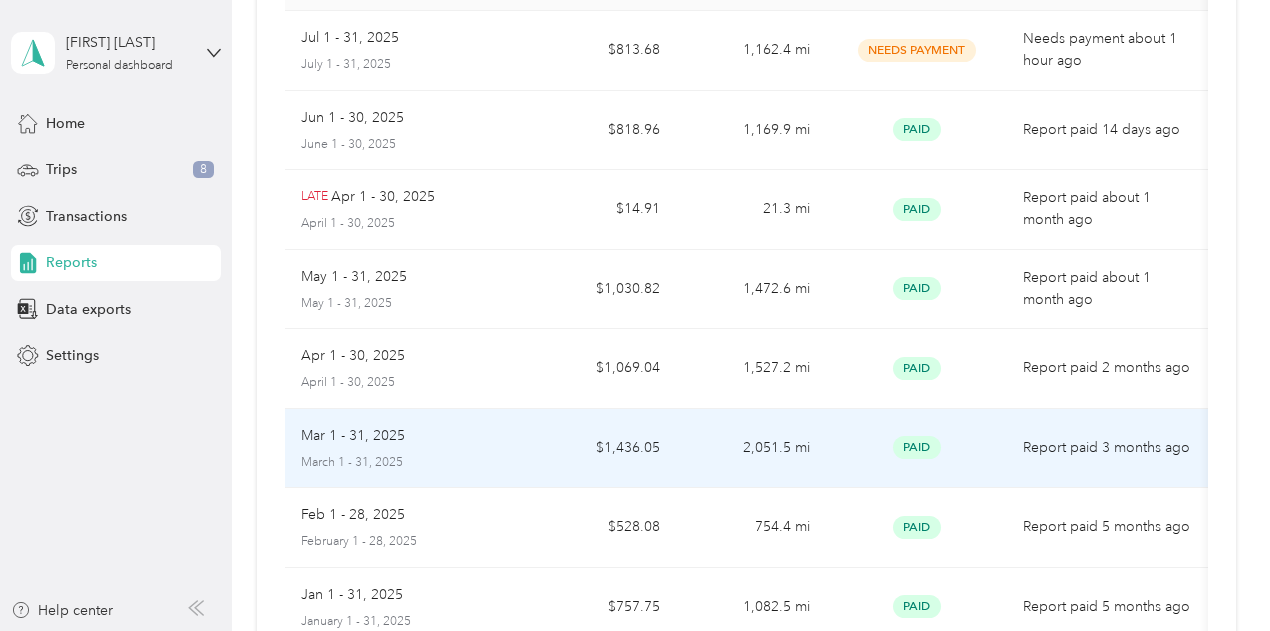 scroll, scrollTop: 0, scrollLeft: 0, axis: both 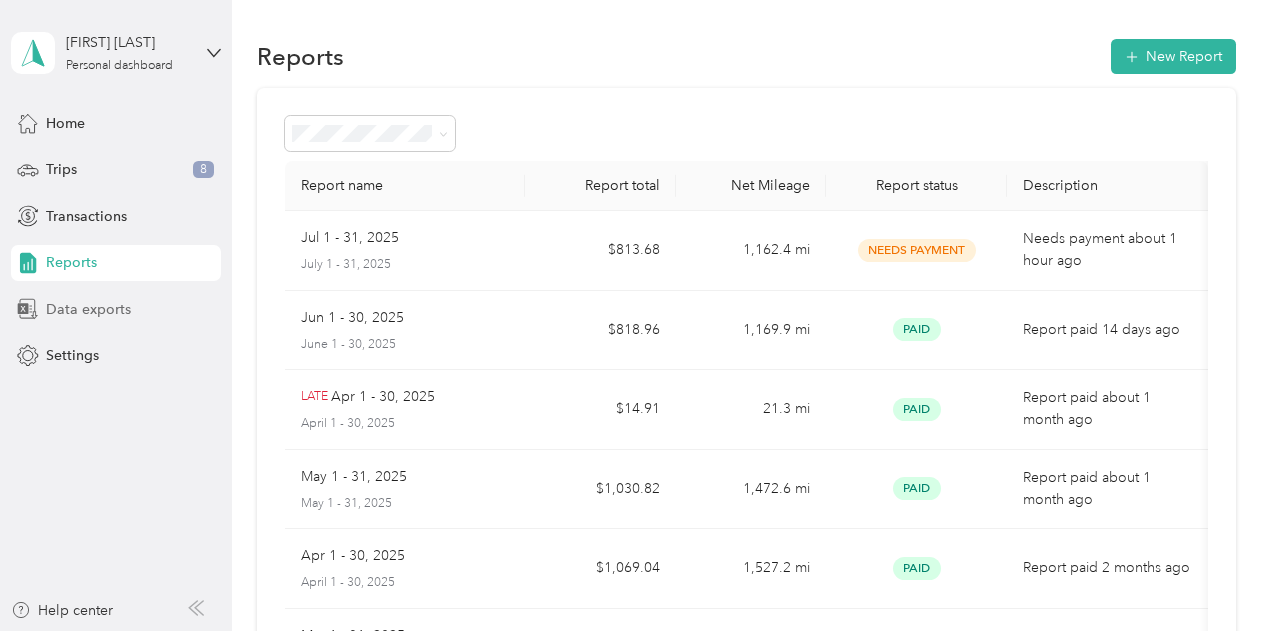 click on "Data exports" at bounding box center (88, 309) 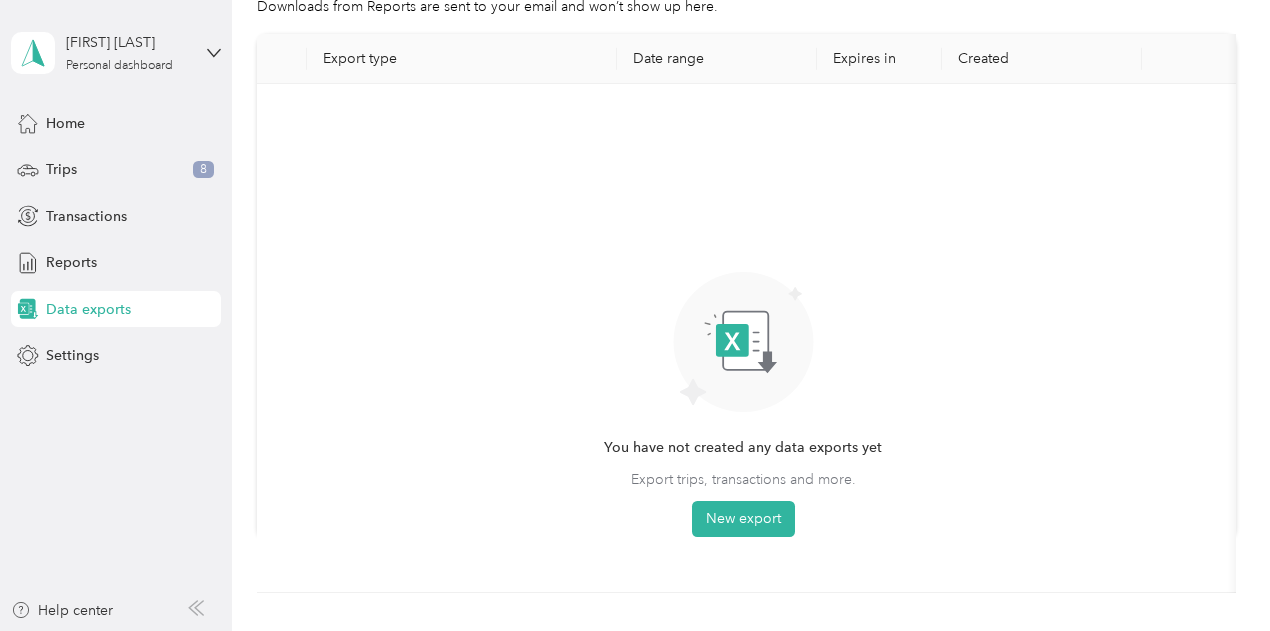 scroll, scrollTop: 0, scrollLeft: 0, axis: both 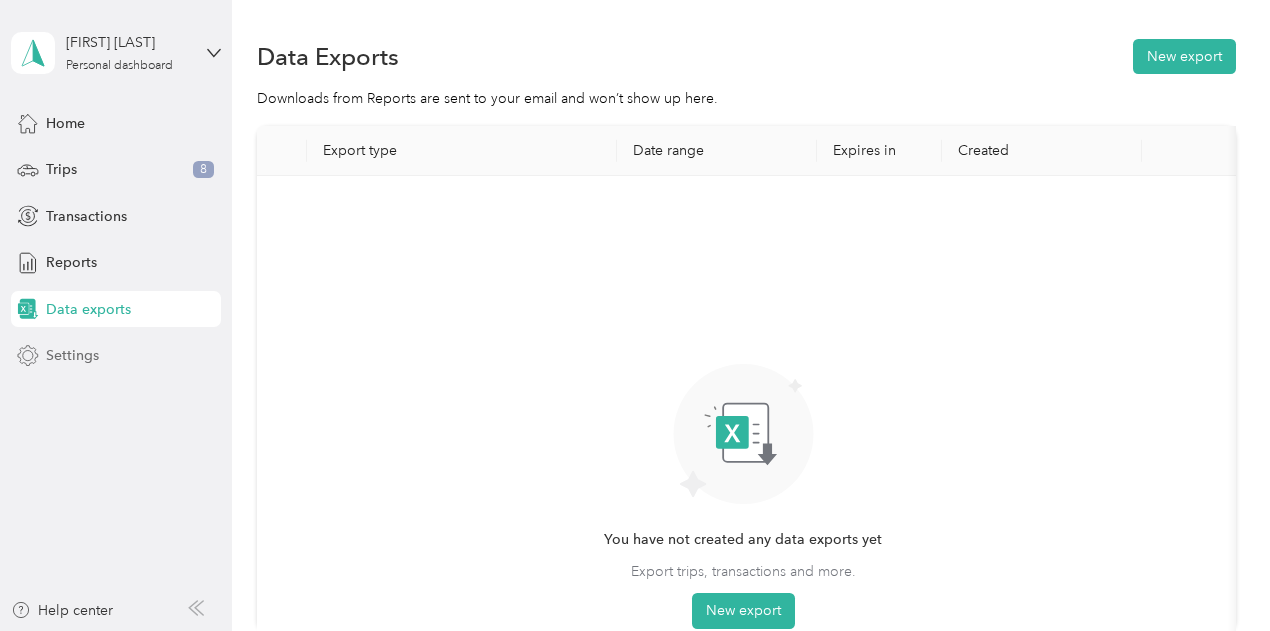 click on "Settings" at bounding box center (116, 356) 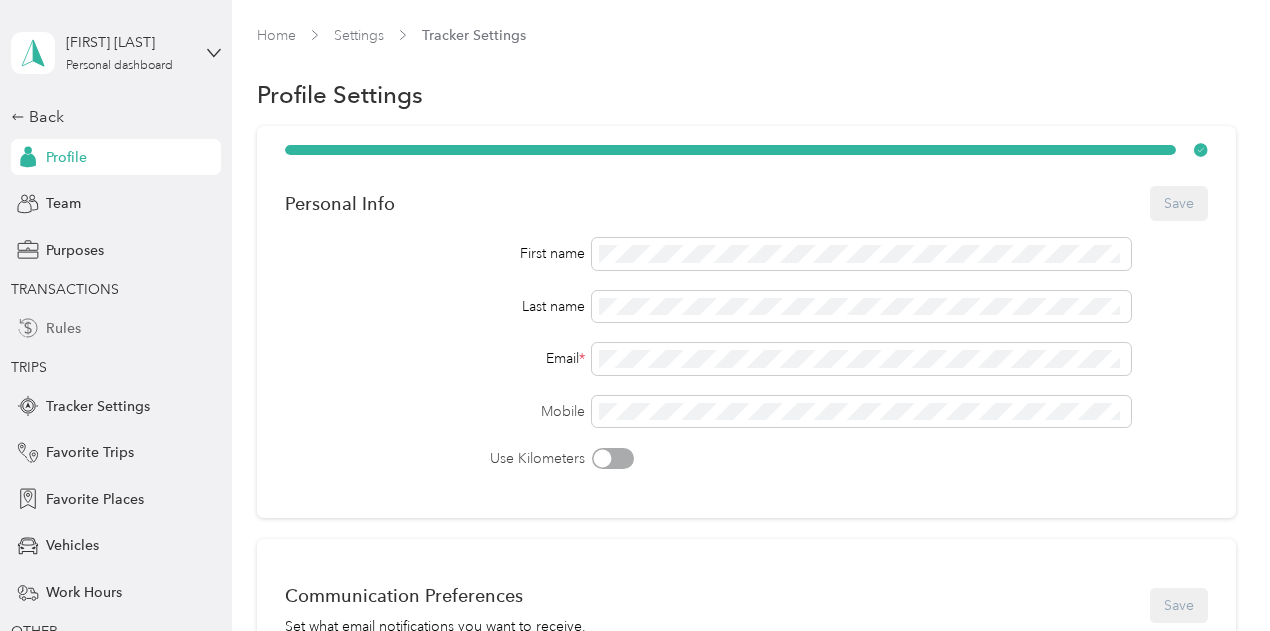 scroll, scrollTop: 100, scrollLeft: 0, axis: vertical 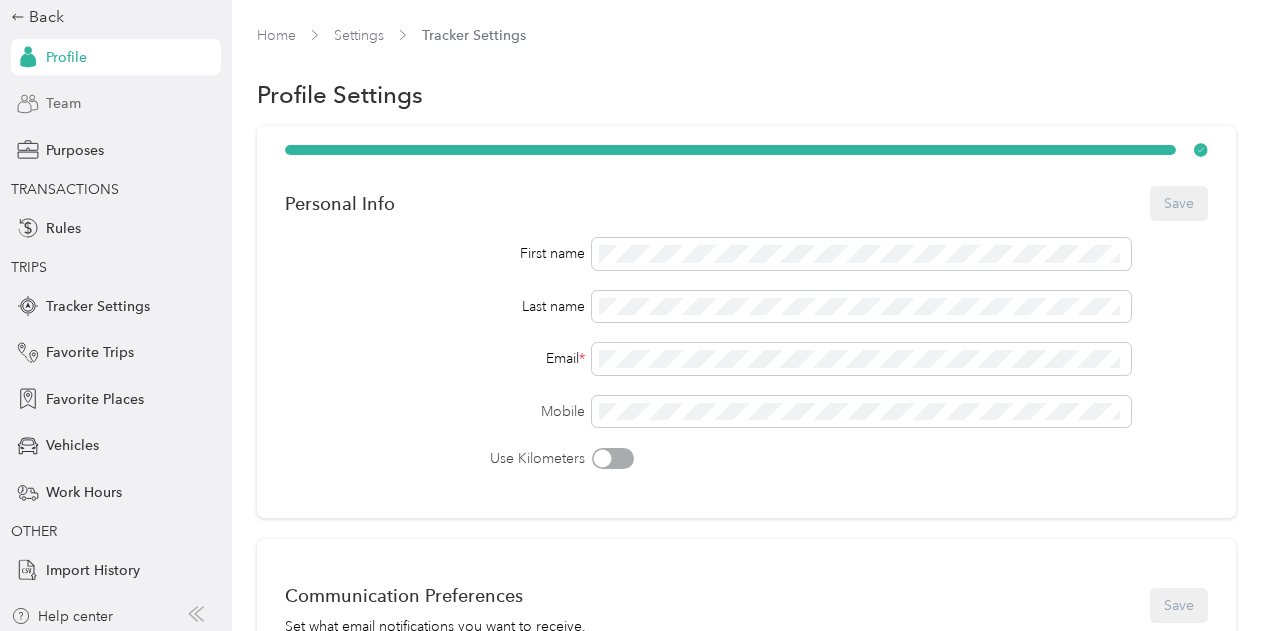 click on "Team" at bounding box center (63, 103) 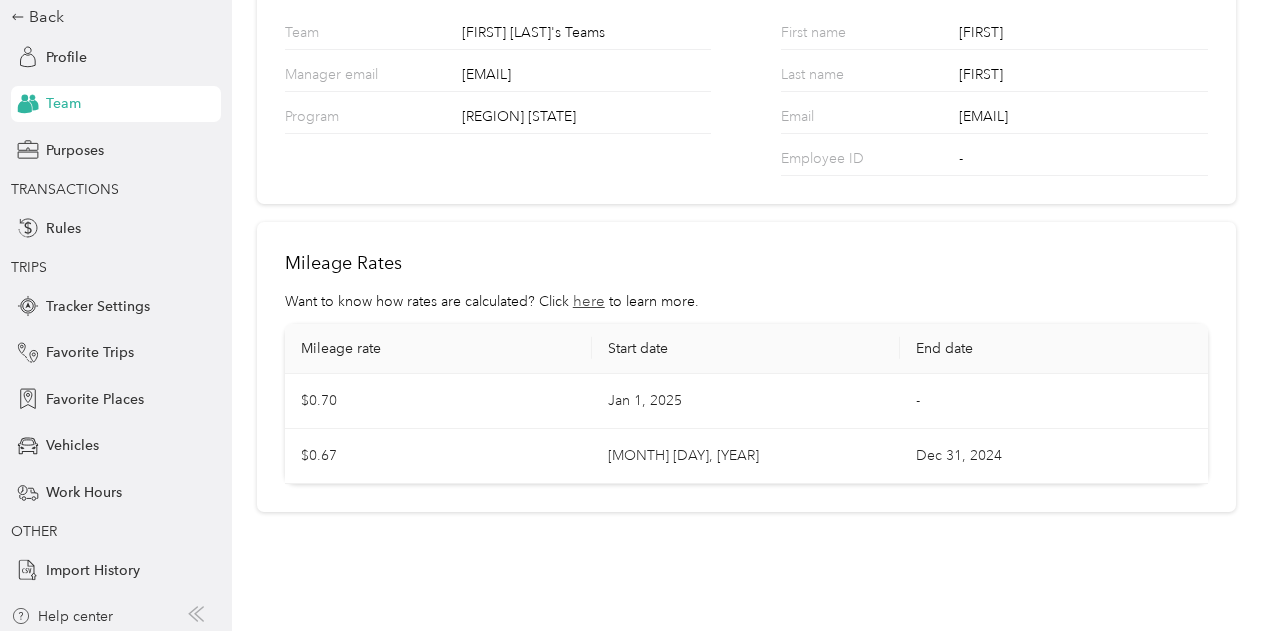 scroll, scrollTop: 226, scrollLeft: 0, axis: vertical 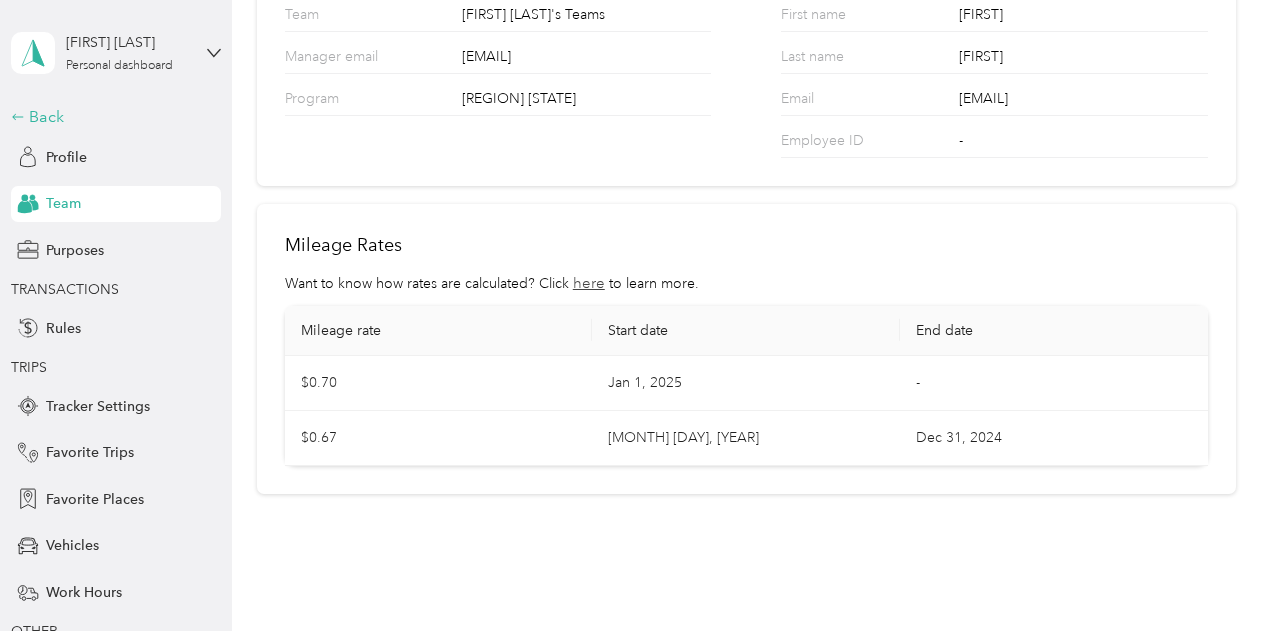 click on "Back" at bounding box center [111, 117] 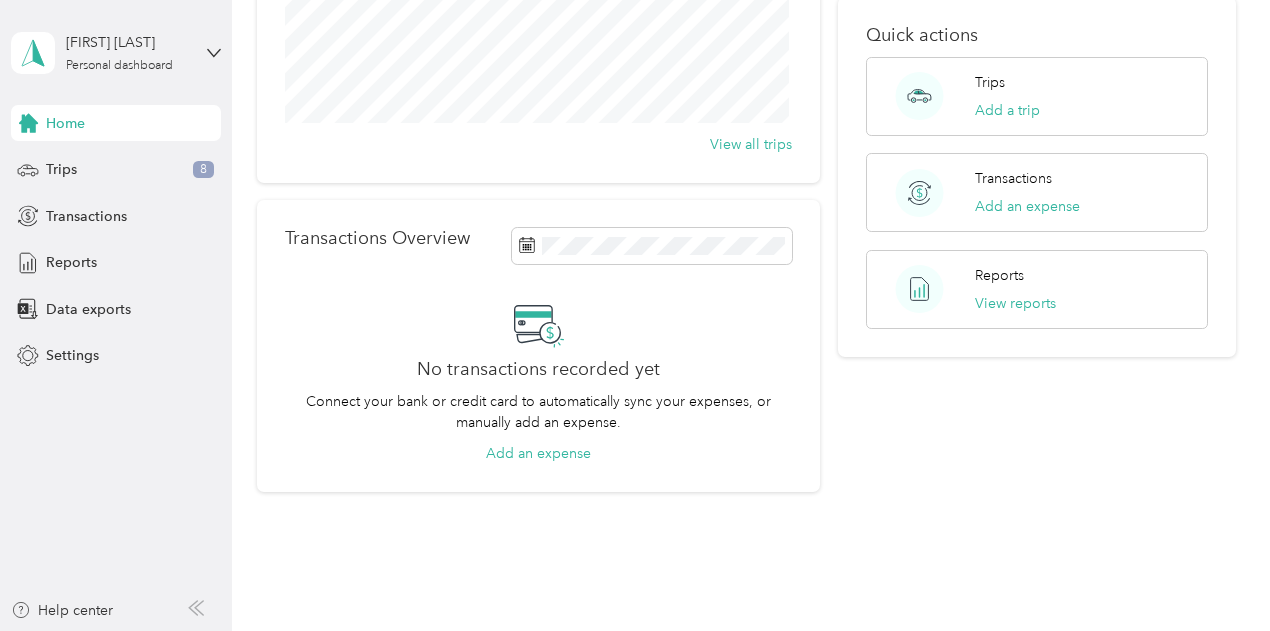 scroll, scrollTop: 386, scrollLeft: 0, axis: vertical 